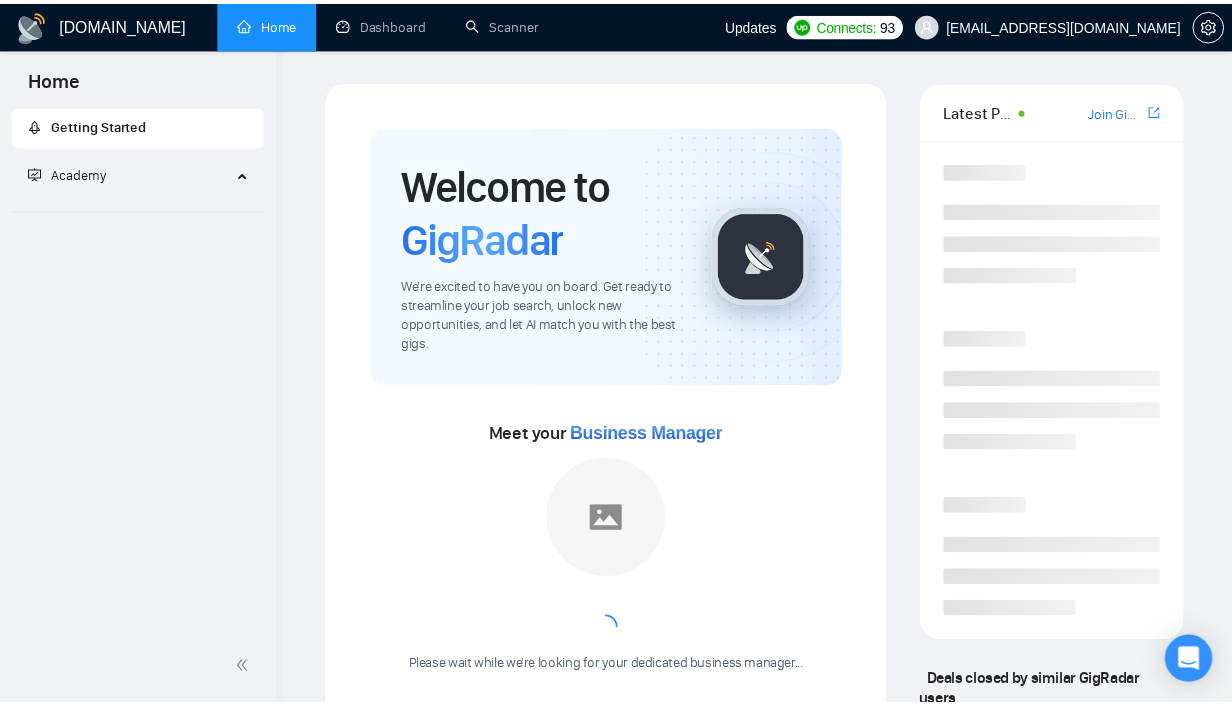 scroll, scrollTop: 0, scrollLeft: 0, axis: both 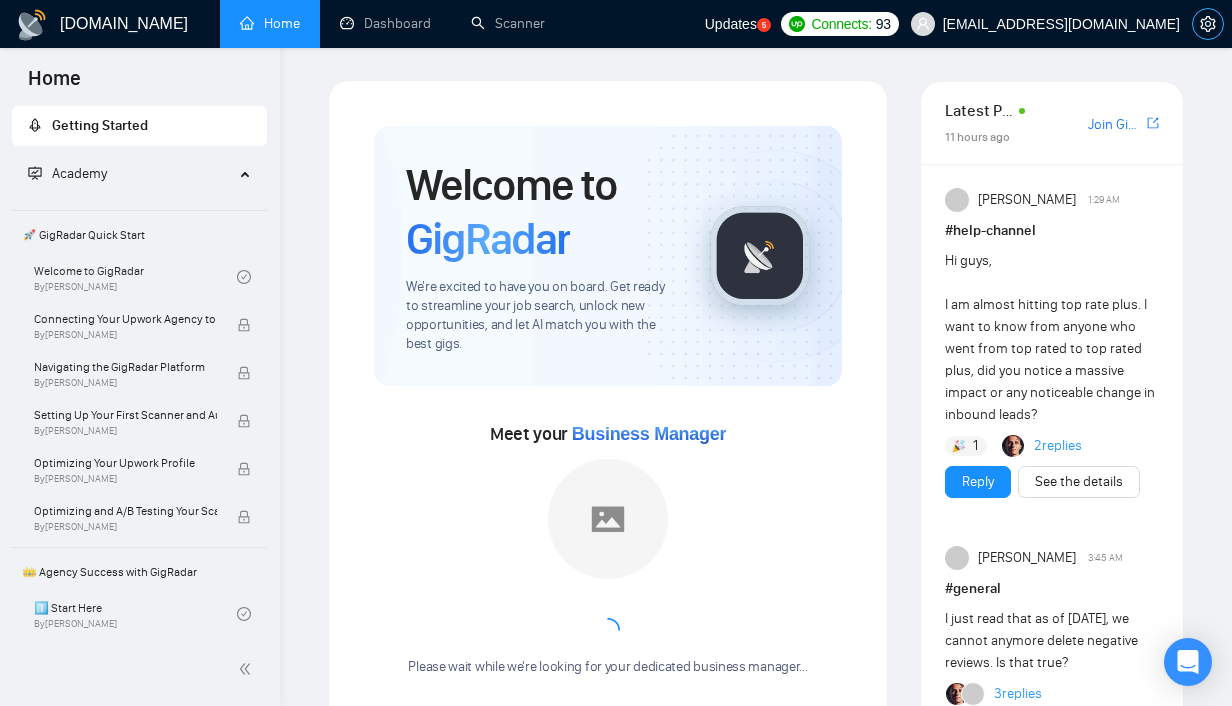 click at bounding box center [1208, 24] 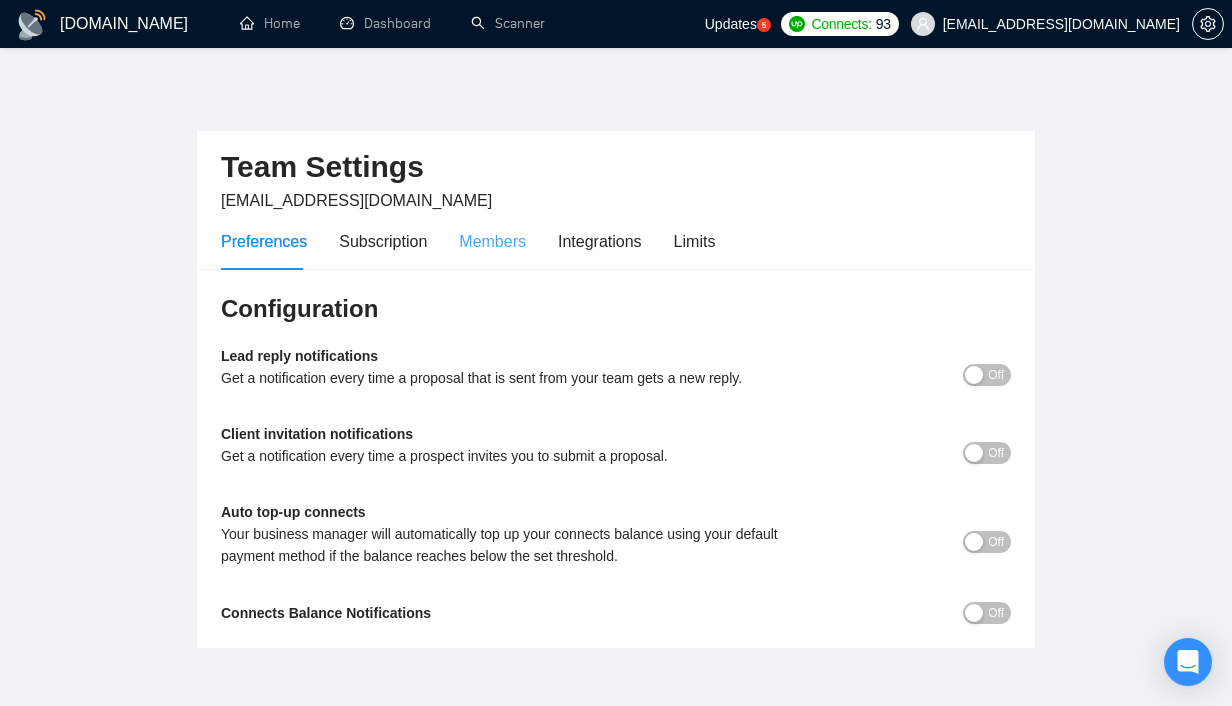 drag, startPoint x: 452, startPoint y: 227, endPoint x: 470, endPoint y: 234, distance: 19.313208 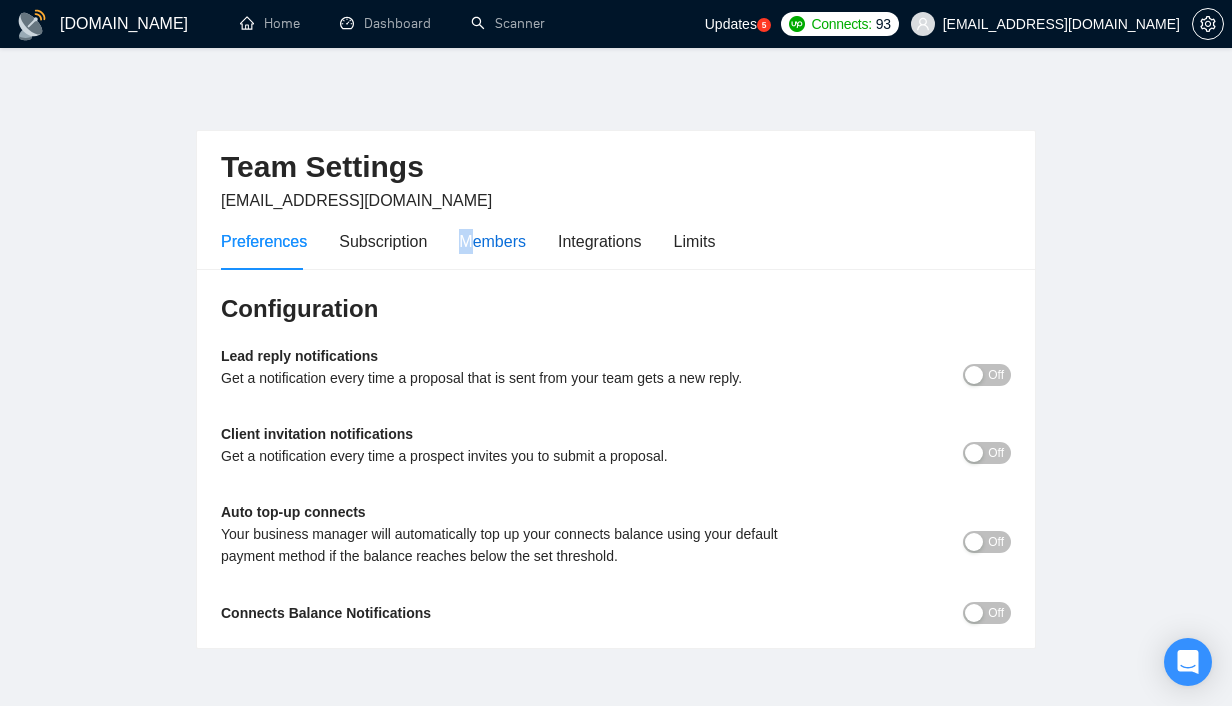 click on "Members" at bounding box center (492, 241) 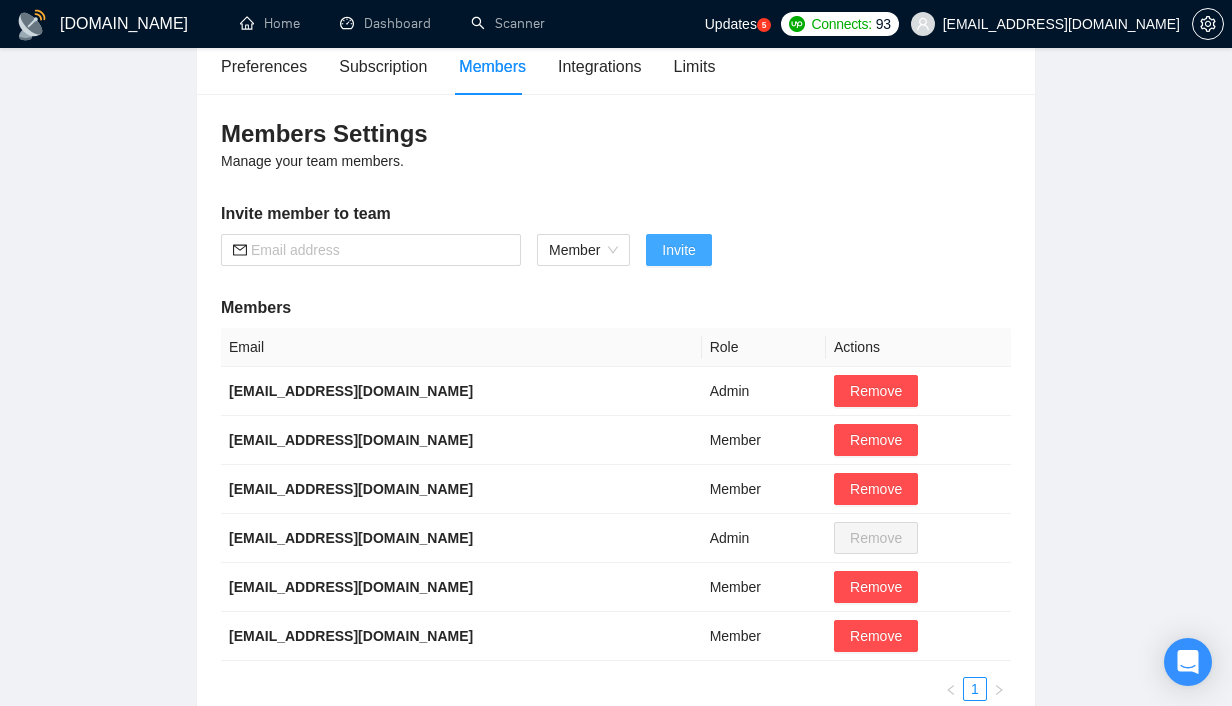 scroll, scrollTop: 193, scrollLeft: 0, axis: vertical 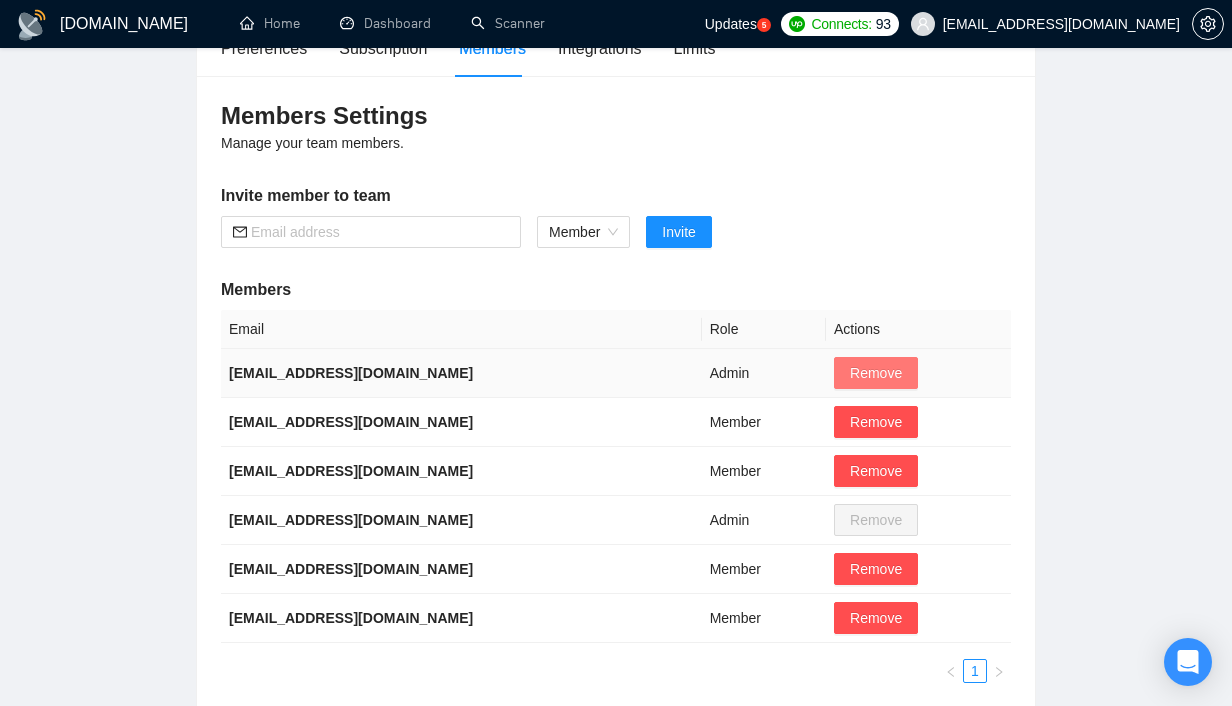 click on "Remove" at bounding box center [876, 373] 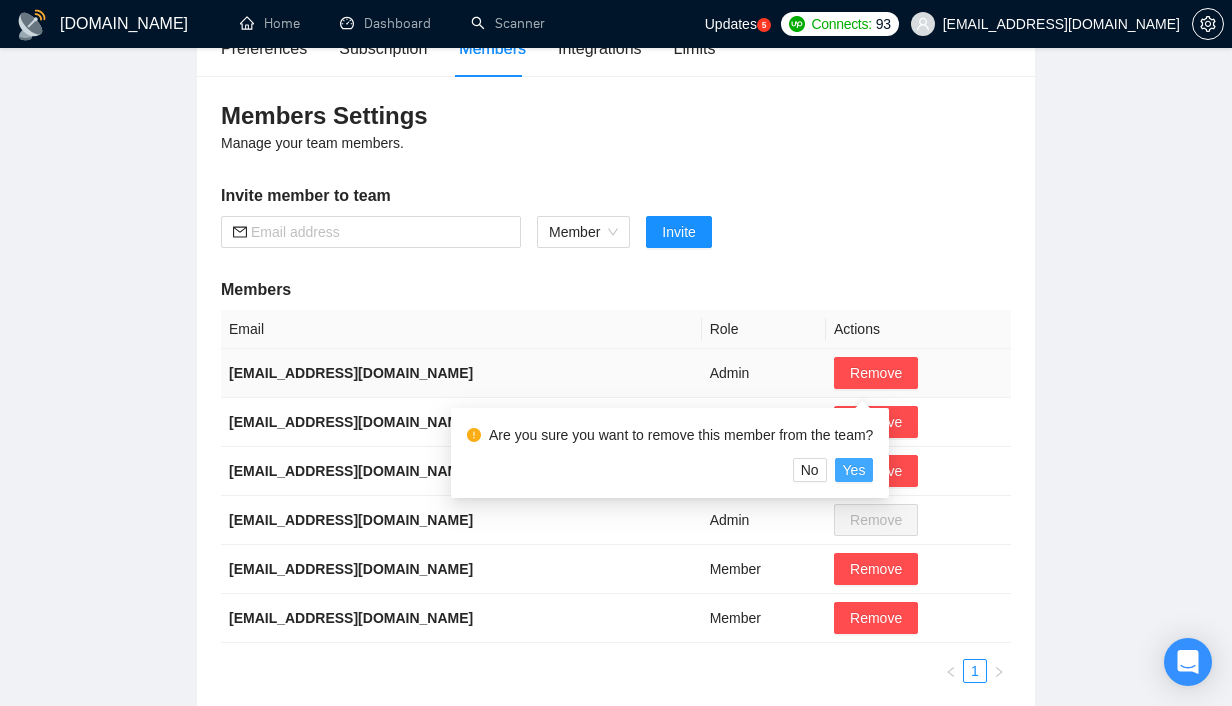 click on "Yes" at bounding box center (854, 470) 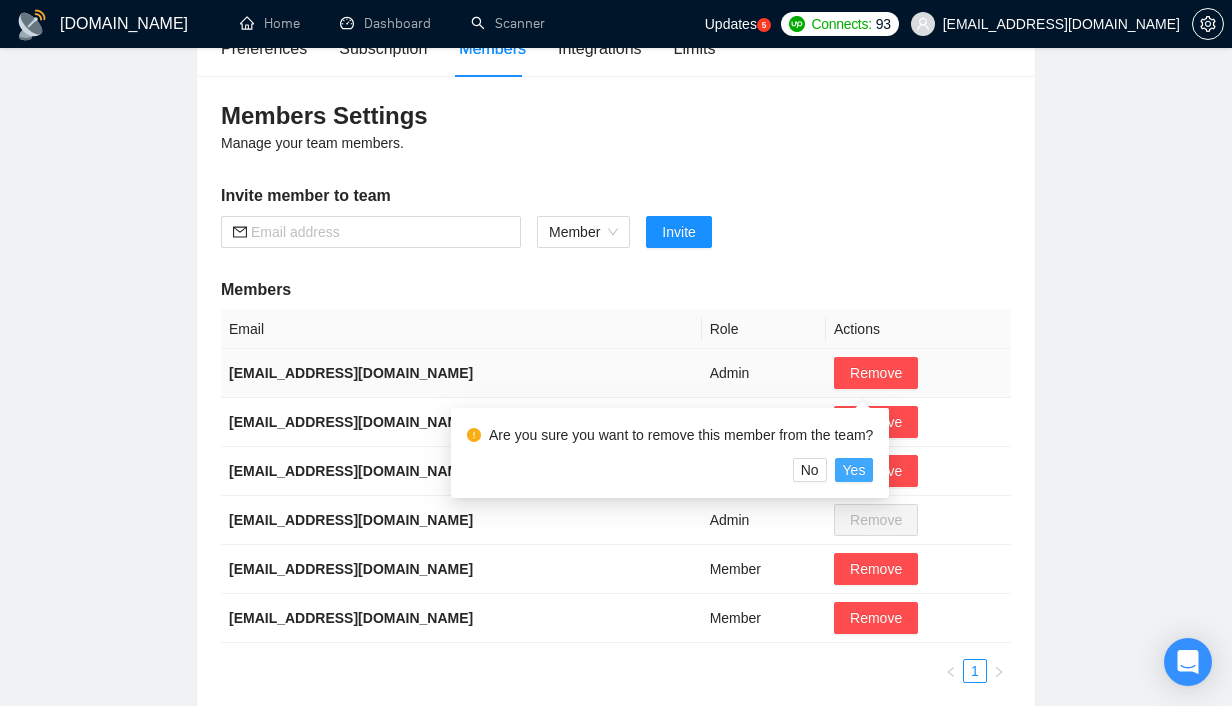 click on "Yes" at bounding box center [854, 470] 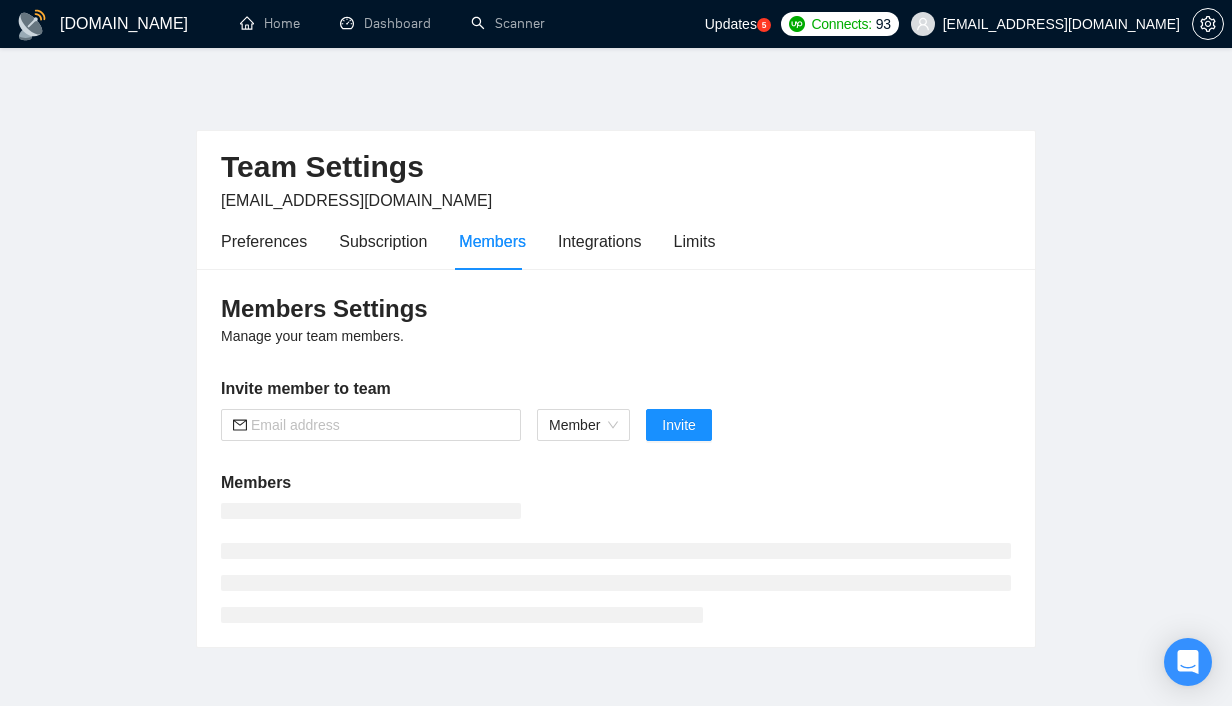 scroll, scrollTop: 96, scrollLeft: 0, axis: vertical 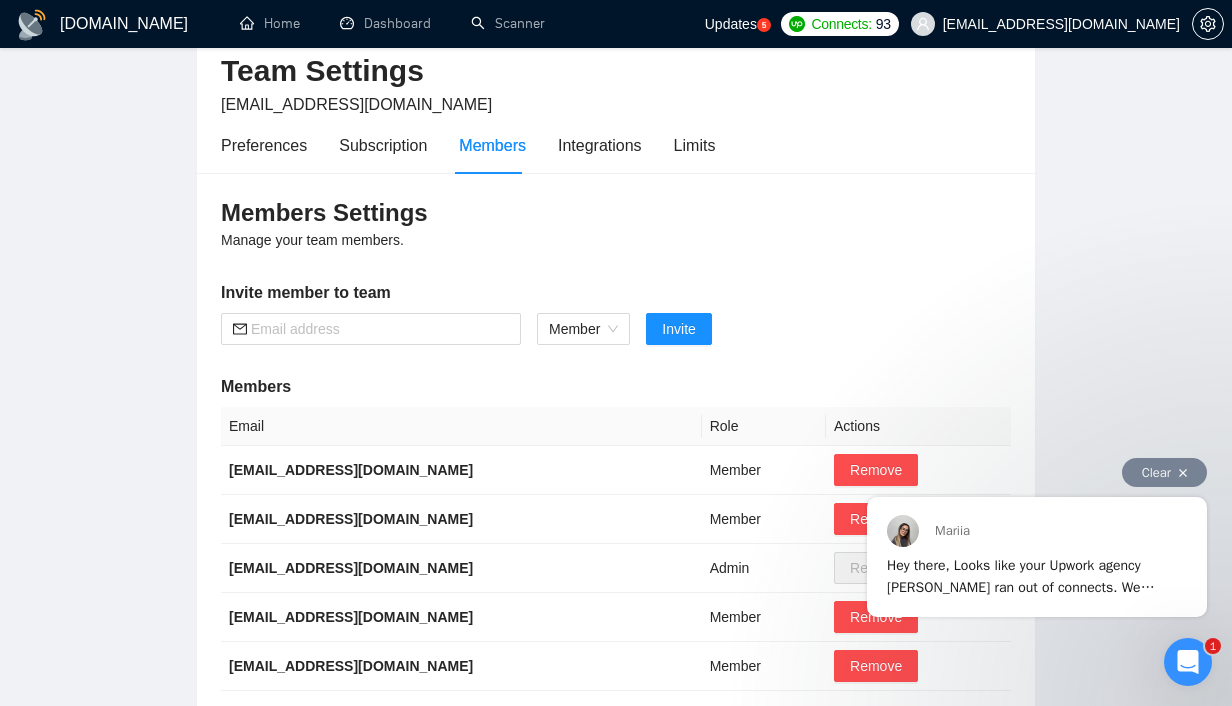 click on "Hey there, Looks like your Upwork agency Urooj Faisal ran out of connects. We recently tried to send a proposal for a job found by Shopify Us-only, but we could not because the number of connects was insufficient. If you don't top up your connects soon, all your Auto Bidders will be disabled, and you will have to reactivate it again. Please consider enabling the Auto Top-Up Feature to avoid this happening in the future." at bounding box center [1034, 664] 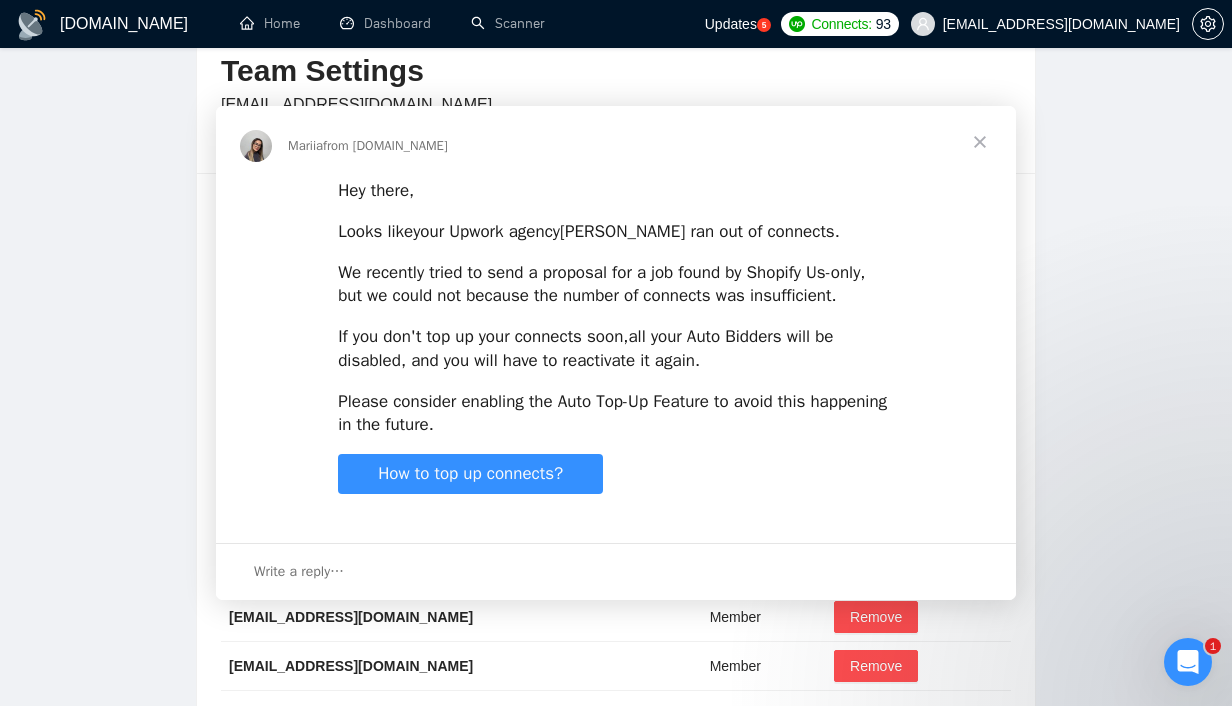 scroll, scrollTop: 0, scrollLeft: 0, axis: both 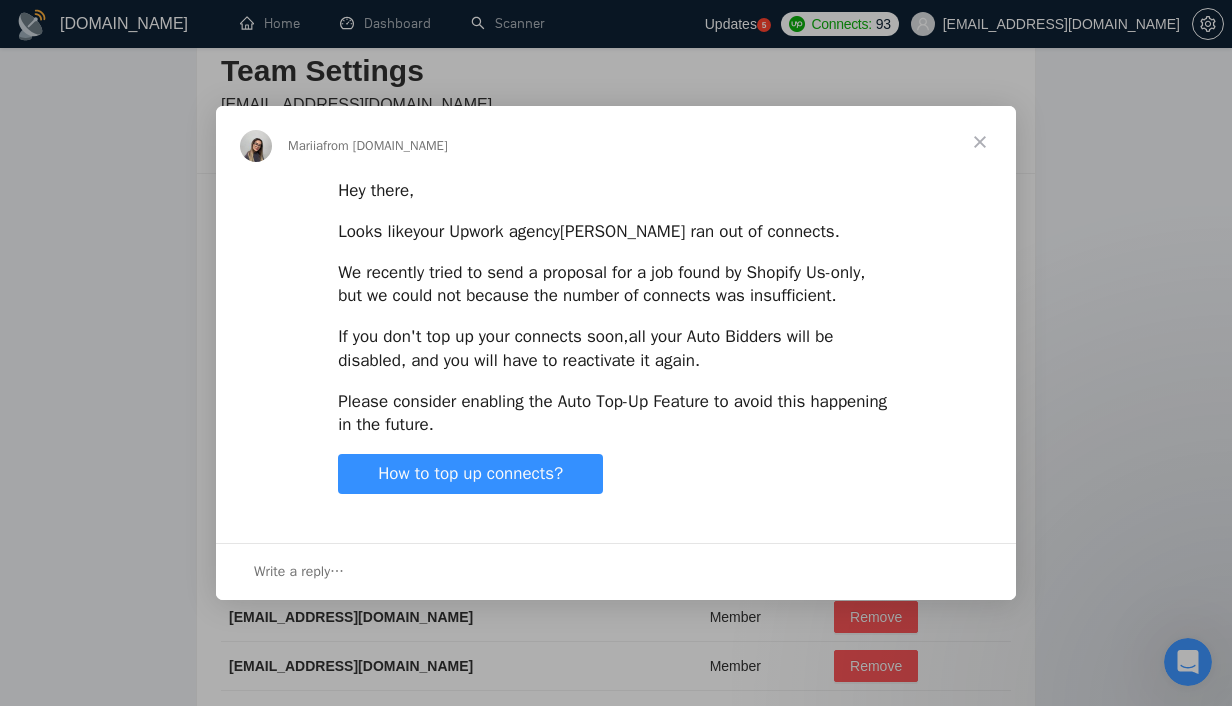 click at bounding box center (980, 142) 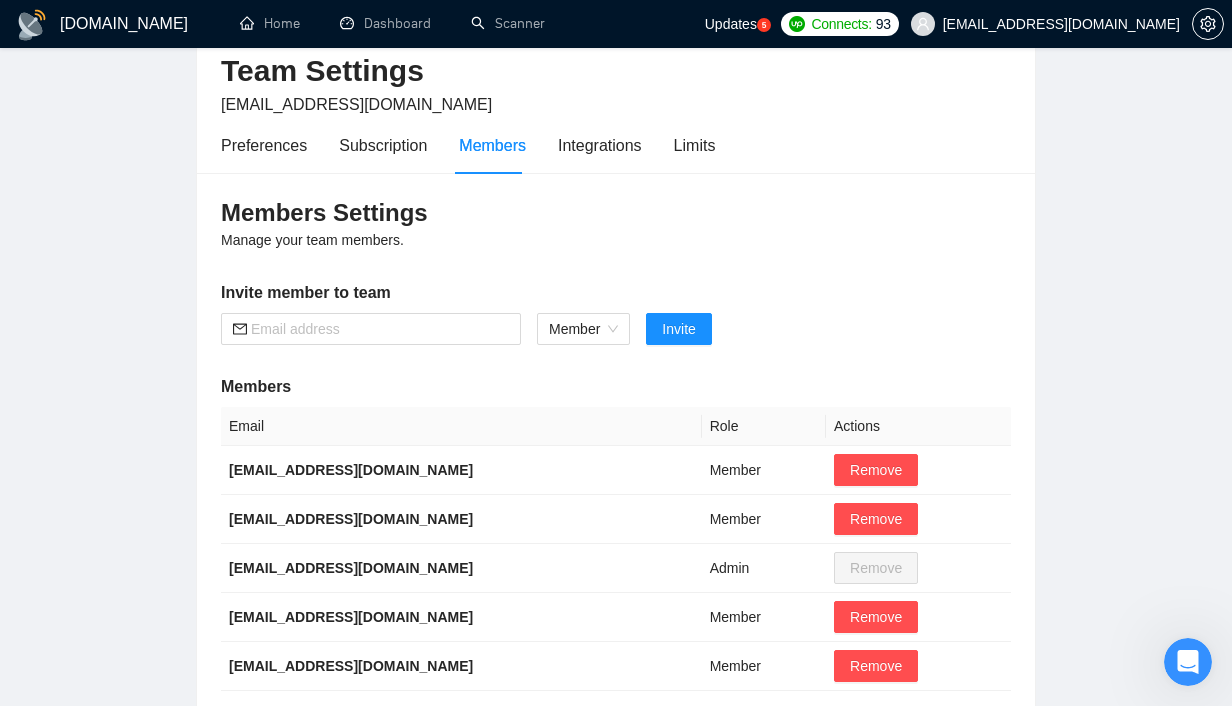 click at bounding box center [1188, 662] 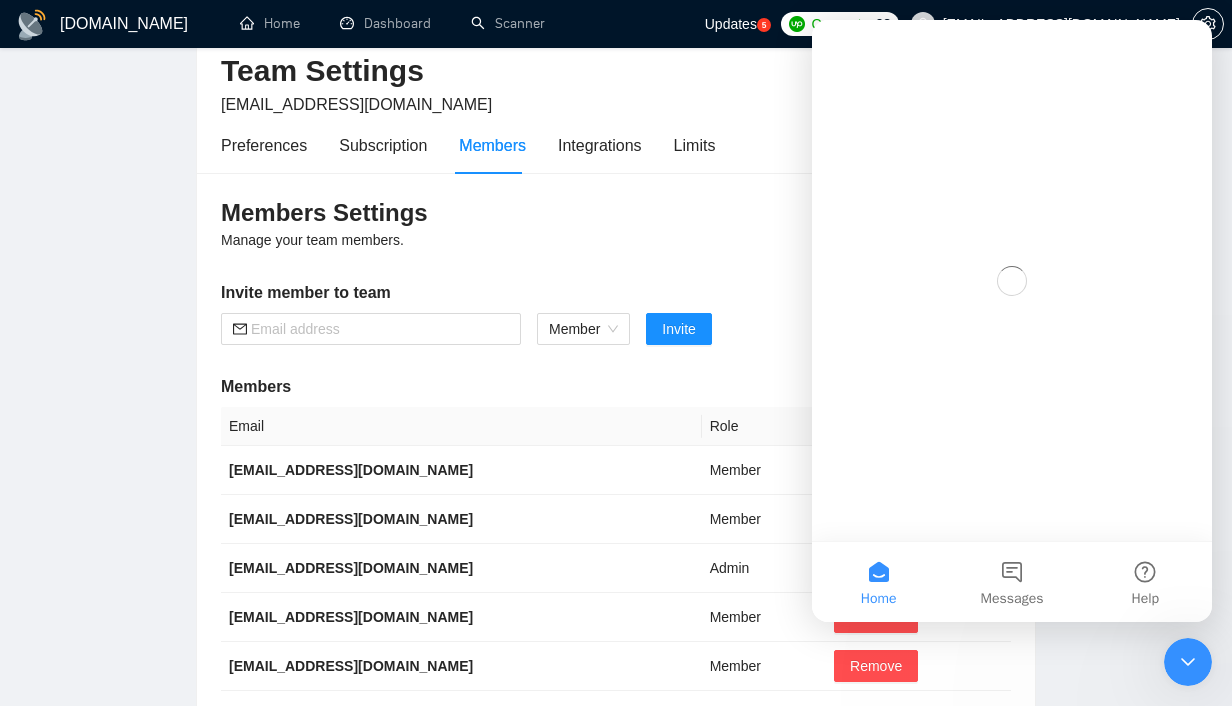 scroll, scrollTop: 0, scrollLeft: 0, axis: both 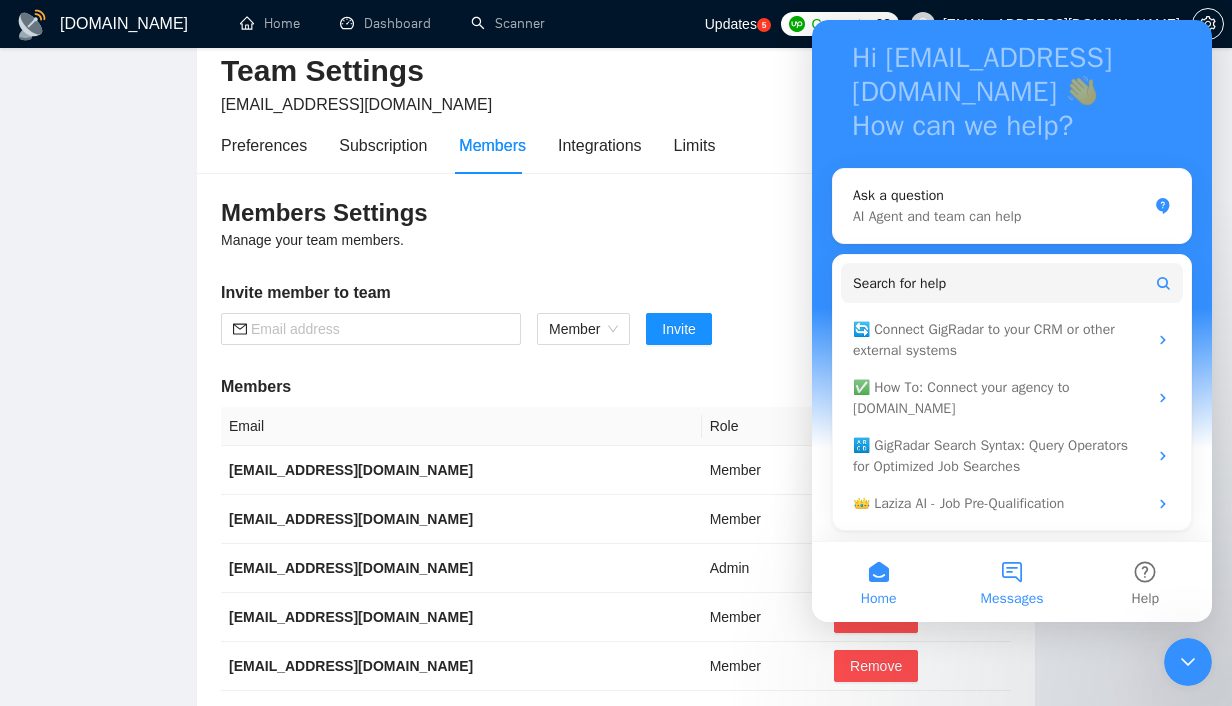 click on "Messages" at bounding box center [1011, 582] 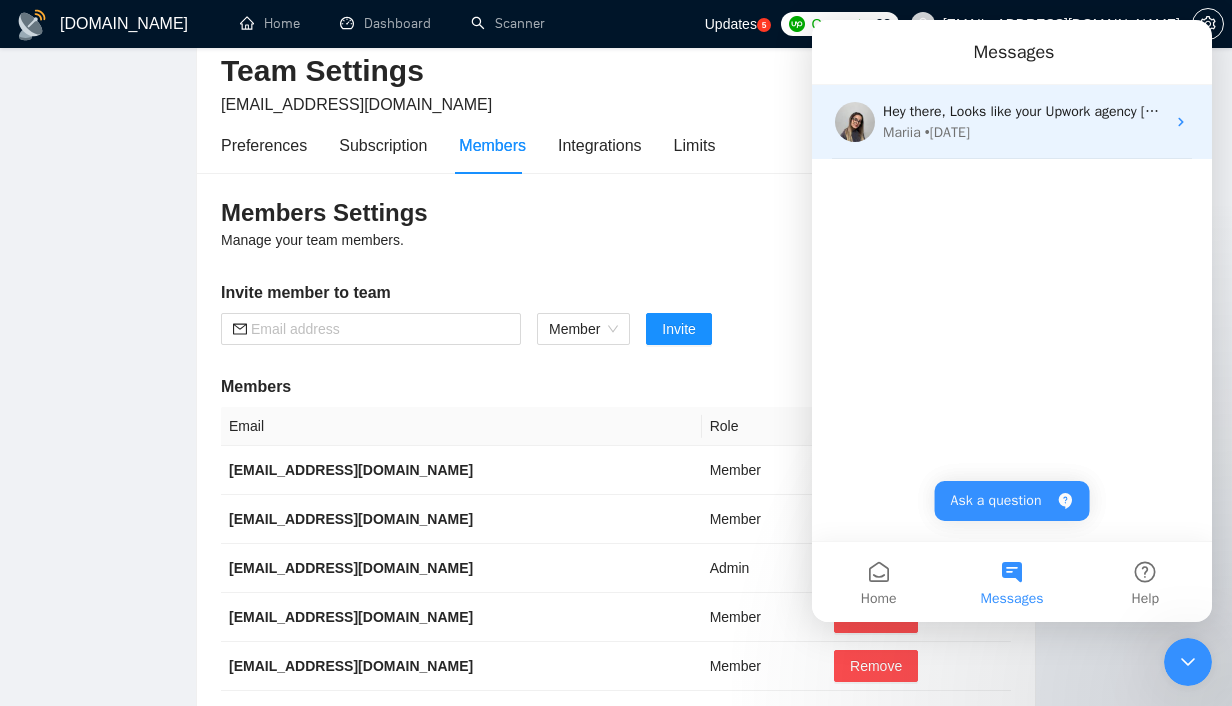 click on "Hey there, Looks like your Upwork agency [PERSON_NAME] ran out of connects. We recently tried to send a proposal for a job found by Shopify Us-only, but we could not because the number of connects was insufficient. If you don't top up your connects soon, all your Auto Bidders will be disabled, and you will have to reactivate it again. Please consider enabling the Auto Top-Up Feature to avoid this happening in the future." at bounding box center [2182, 111] 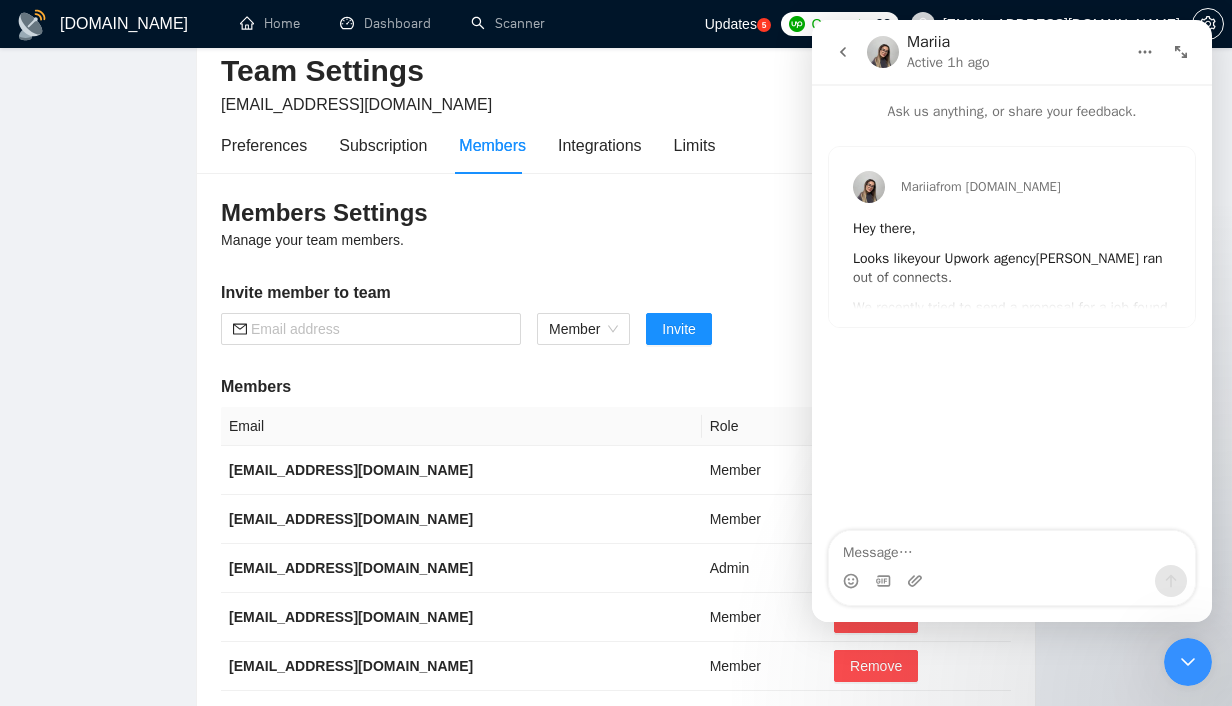 click at bounding box center (869, 187) 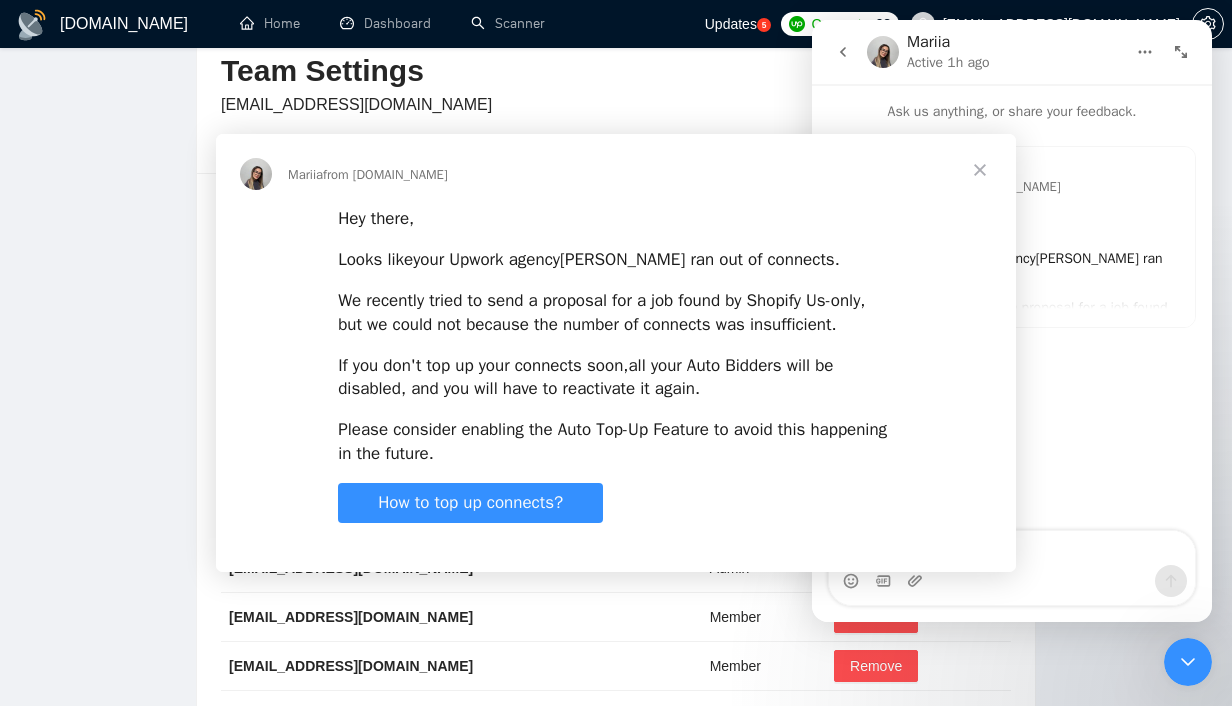 scroll, scrollTop: 0, scrollLeft: 0, axis: both 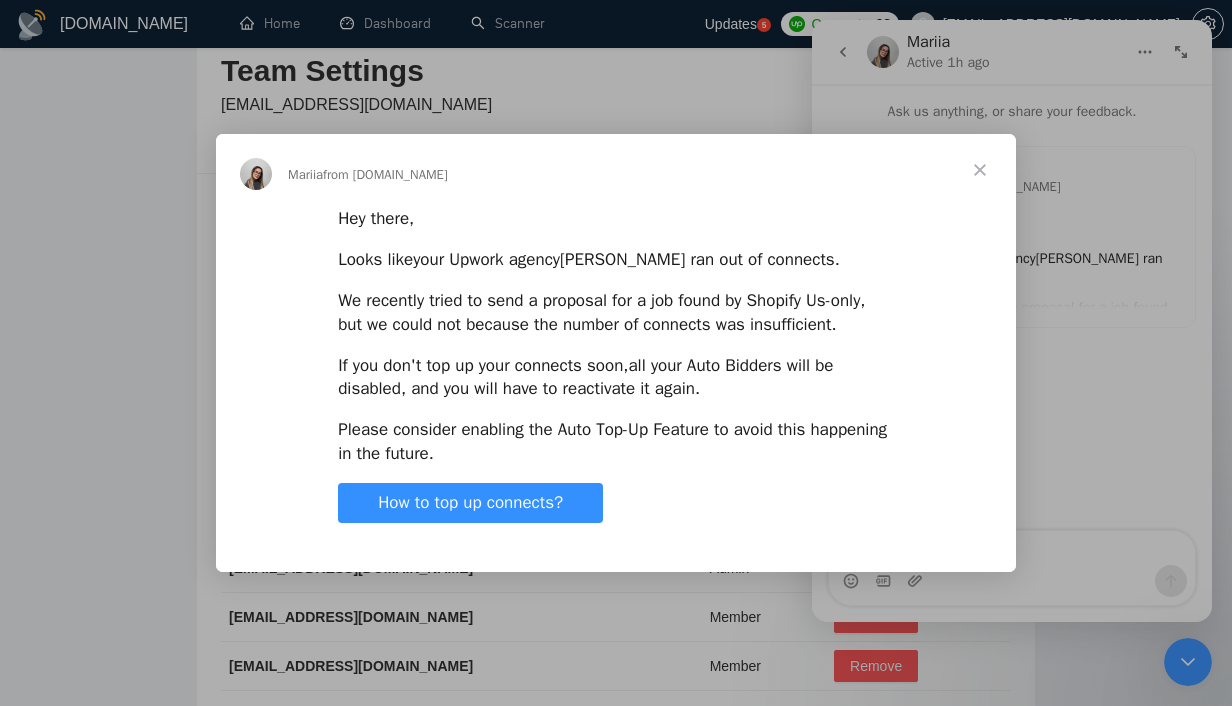 click at bounding box center [980, 170] 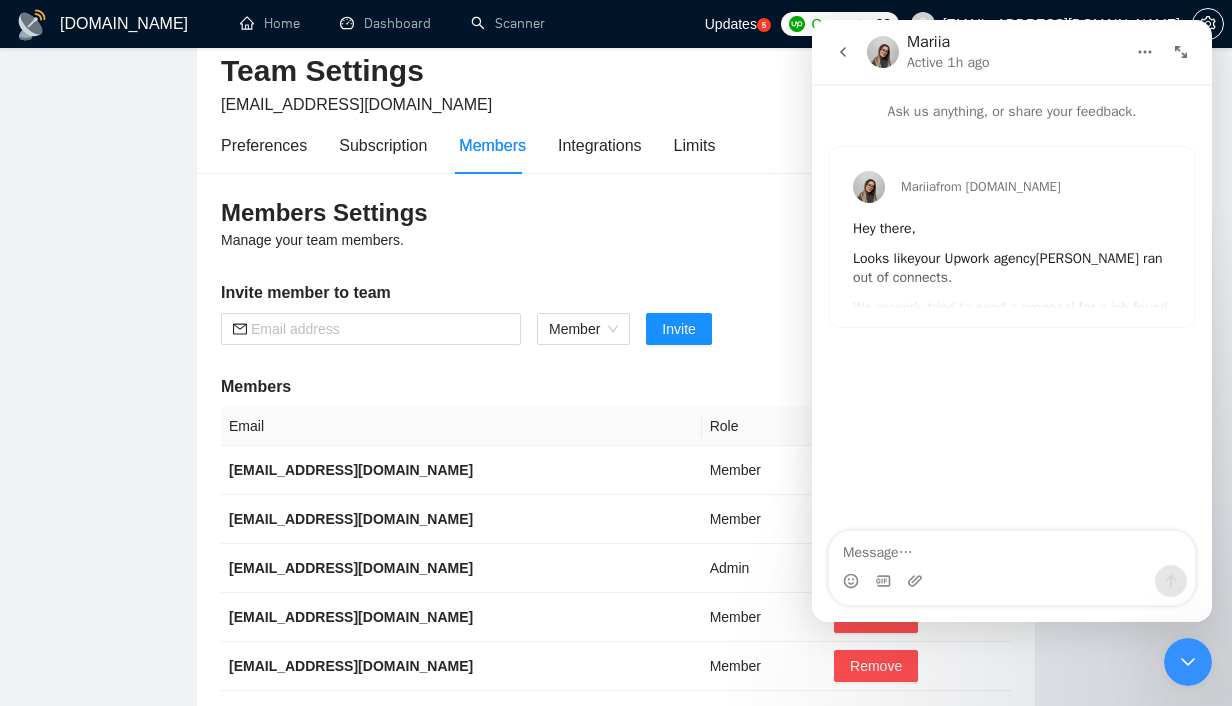click 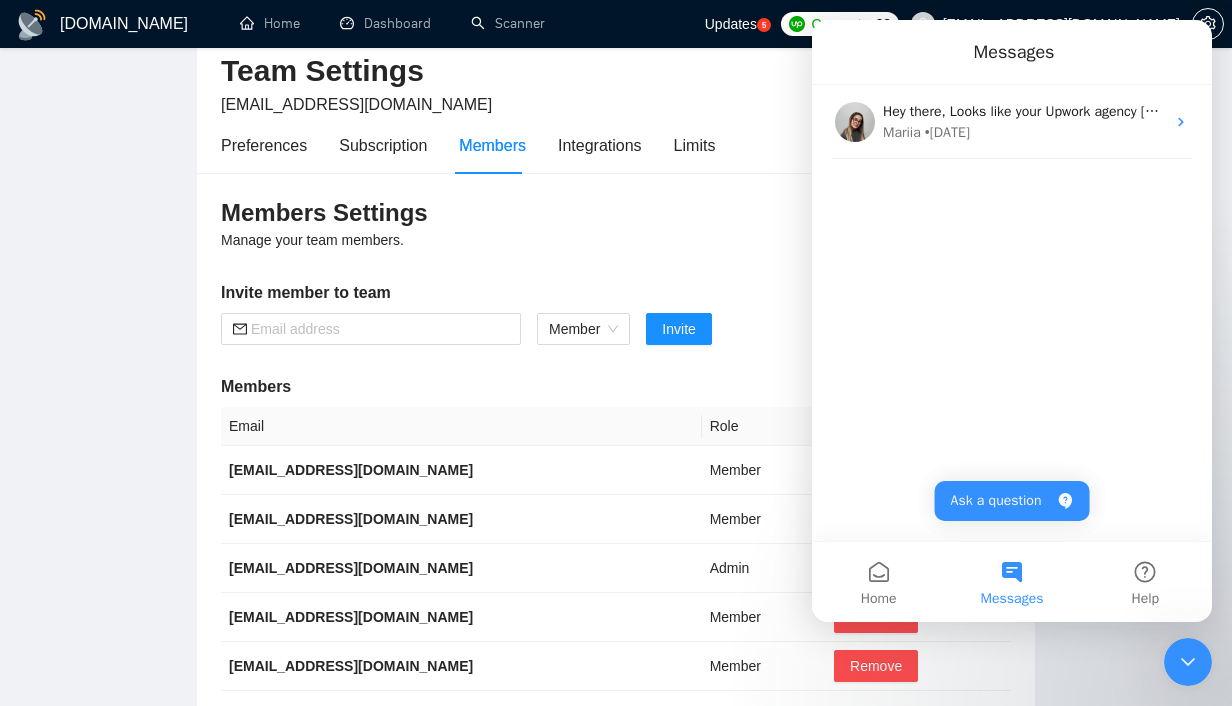click on "Team Settings ahmedzain7557@gmail.com Preferences Subscription Members Integrations Limits Members Settings Manage your team members. Invite member to team Member Invite Members Email Role Actions sviatoslav+3@gigradar.io Member Remove viktor+2@gigradar.io Member Remove laptop7547@gmail.com Admin Remove viktor+3@gigradar.io Member Remove viktor+4@gigradar.io Member Remove 1" at bounding box center (616, 370) 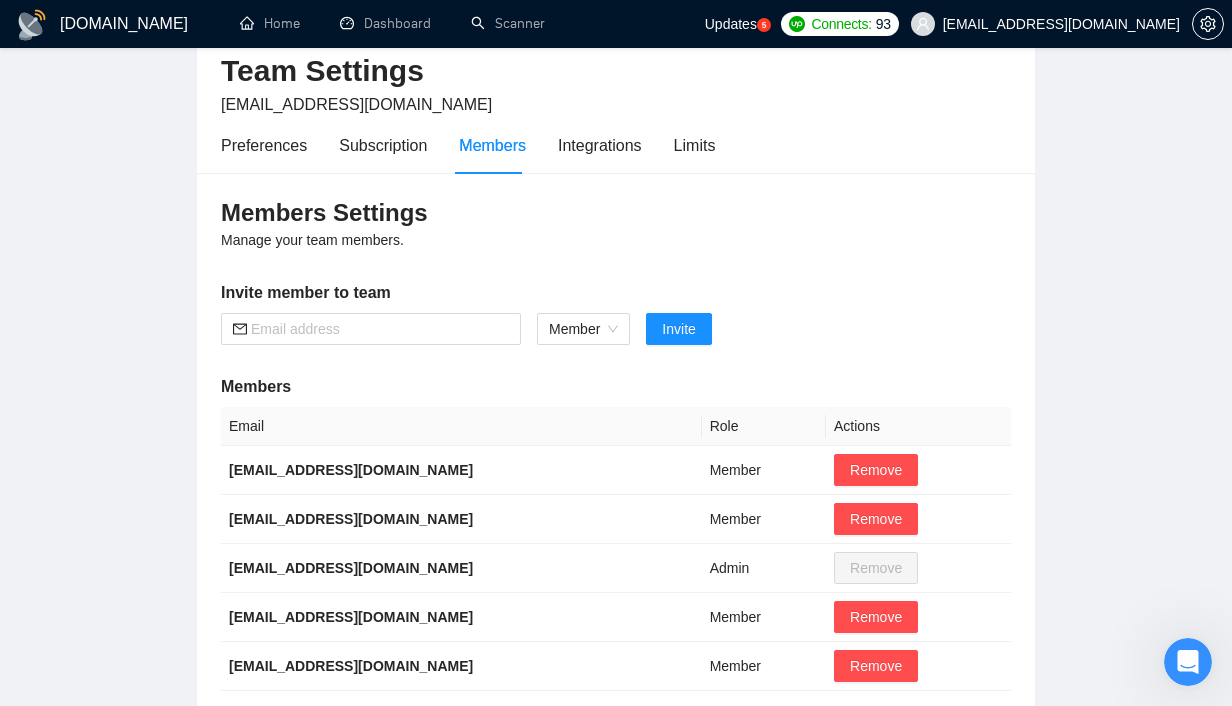 scroll, scrollTop: 0, scrollLeft: 0, axis: both 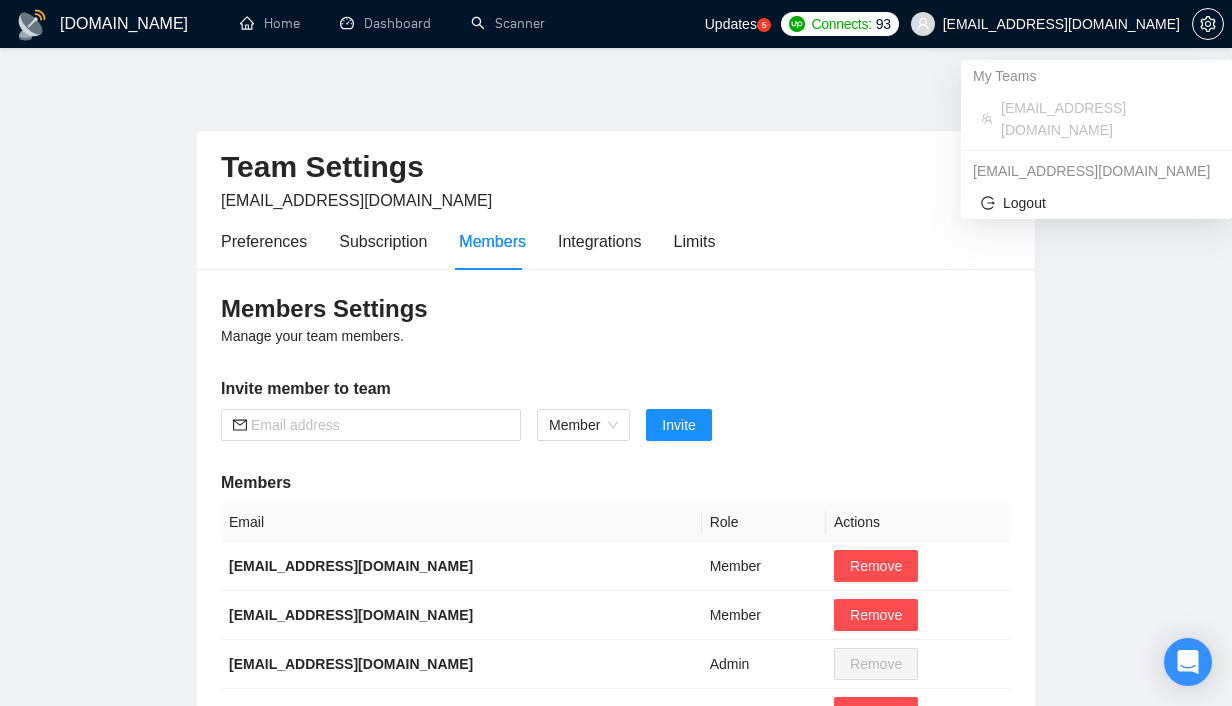 click on "[EMAIL_ADDRESS][DOMAIN_NAME]" at bounding box center (1061, 24) 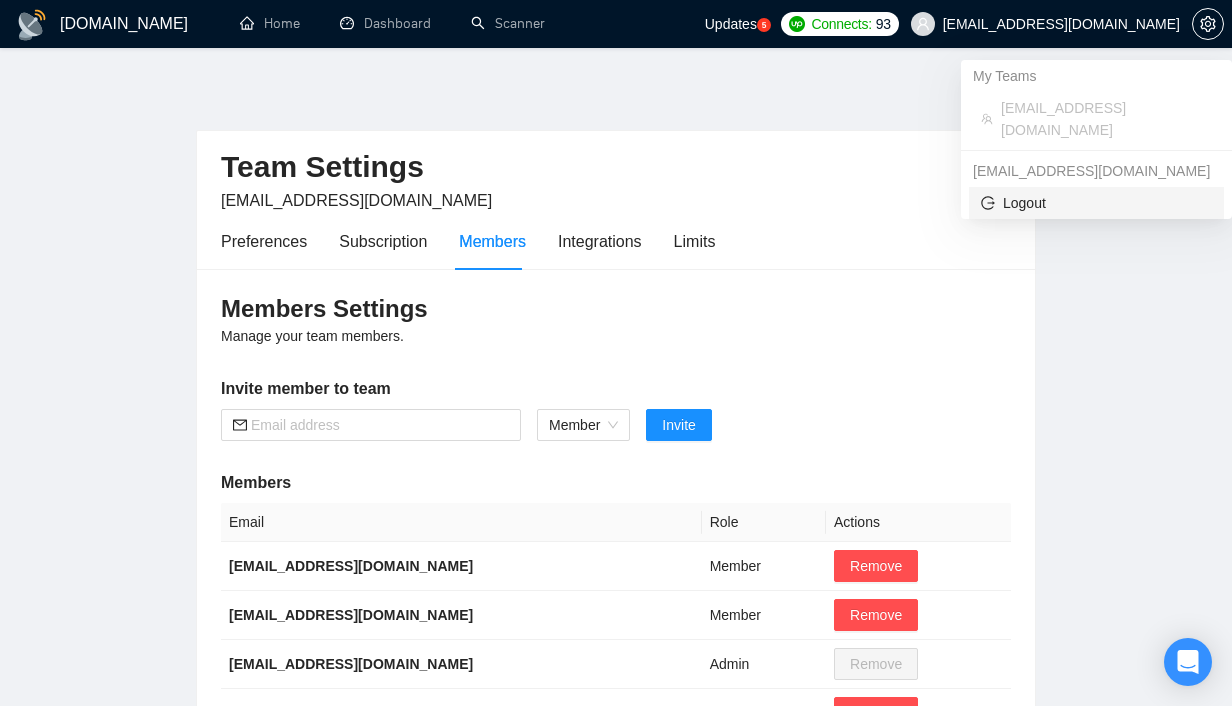 click on "Logout" at bounding box center [1096, 203] 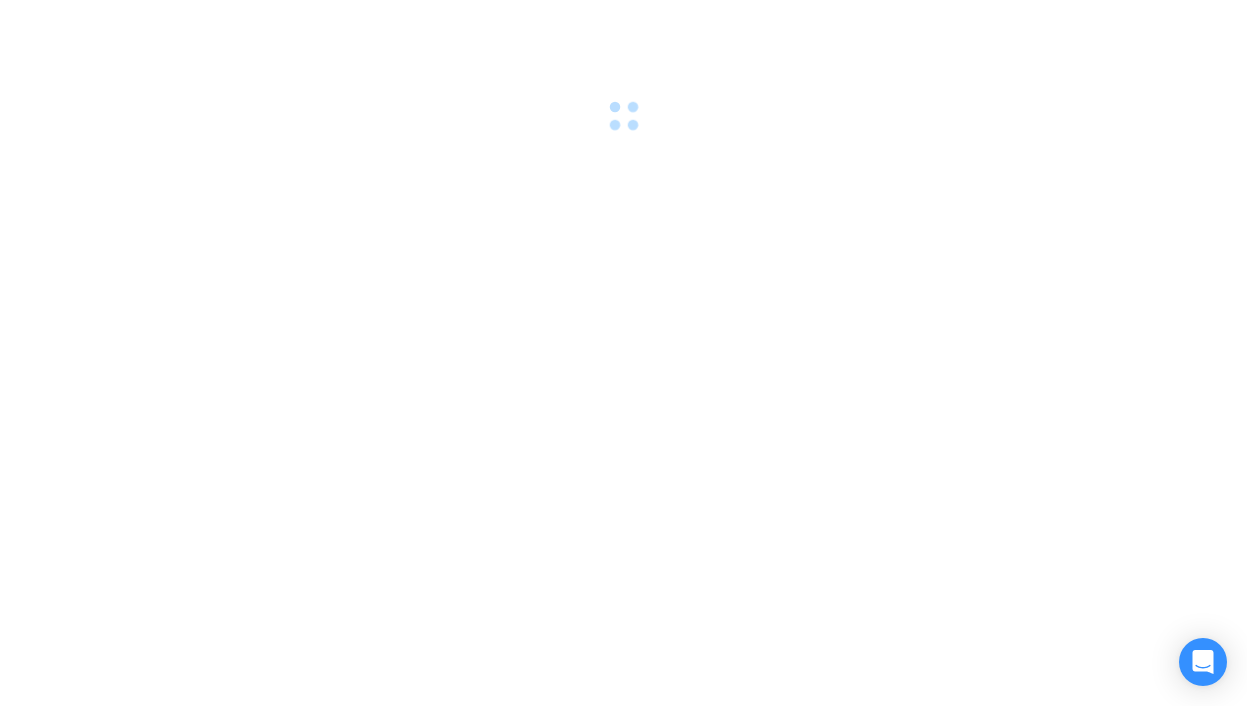scroll, scrollTop: 0, scrollLeft: 0, axis: both 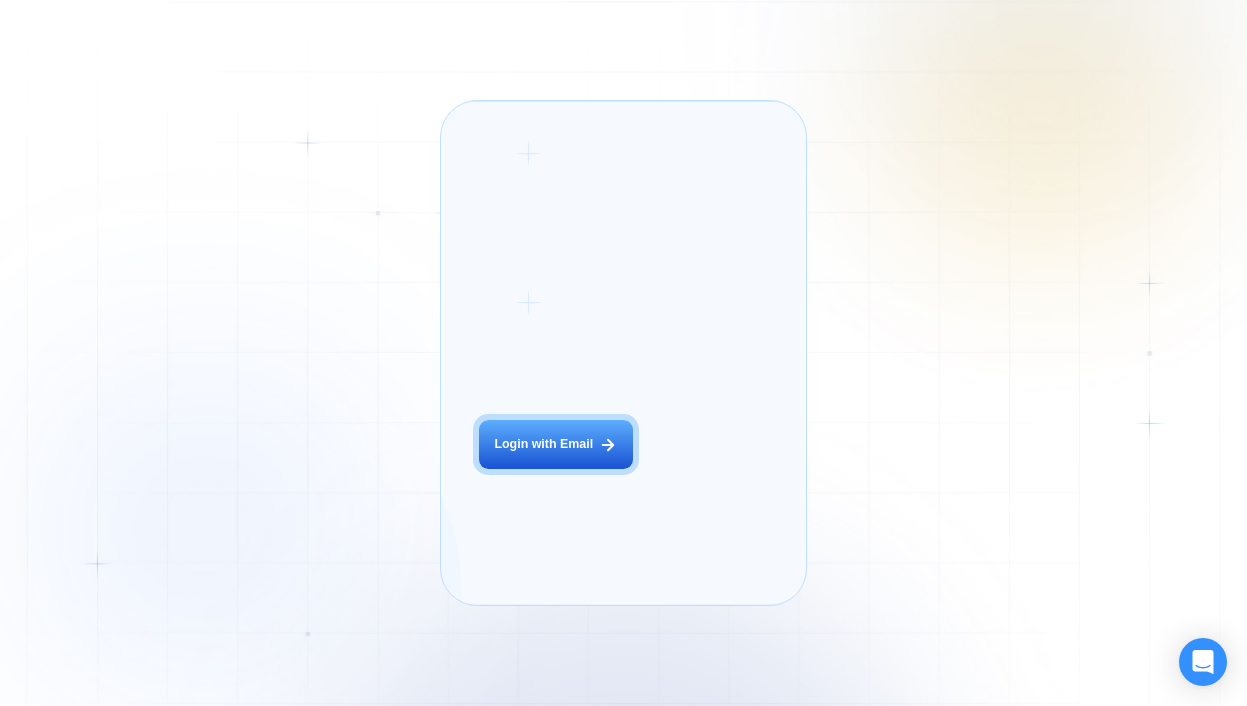 click on "Login ‍ Welcome to  GigRadar. AI Business Manager for Agencies Login with Email" at bounding box center [576, 352] 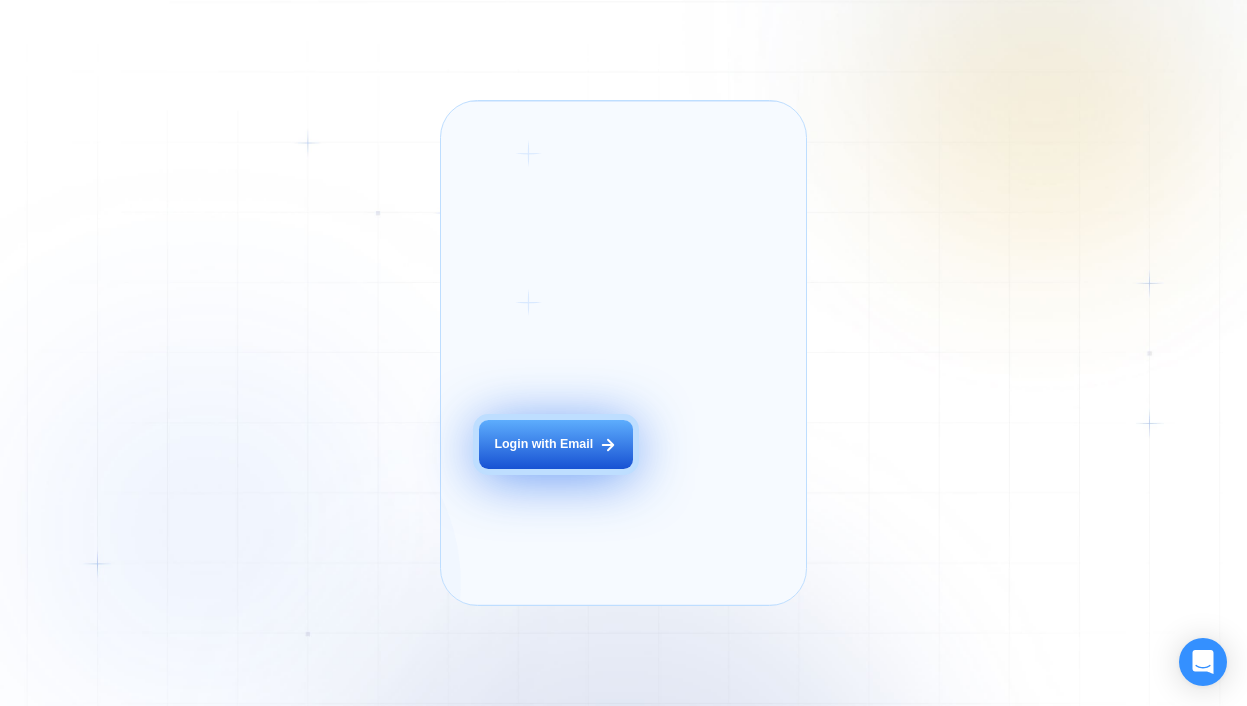 click on "Login with Email" at bounding box center [543, 444] 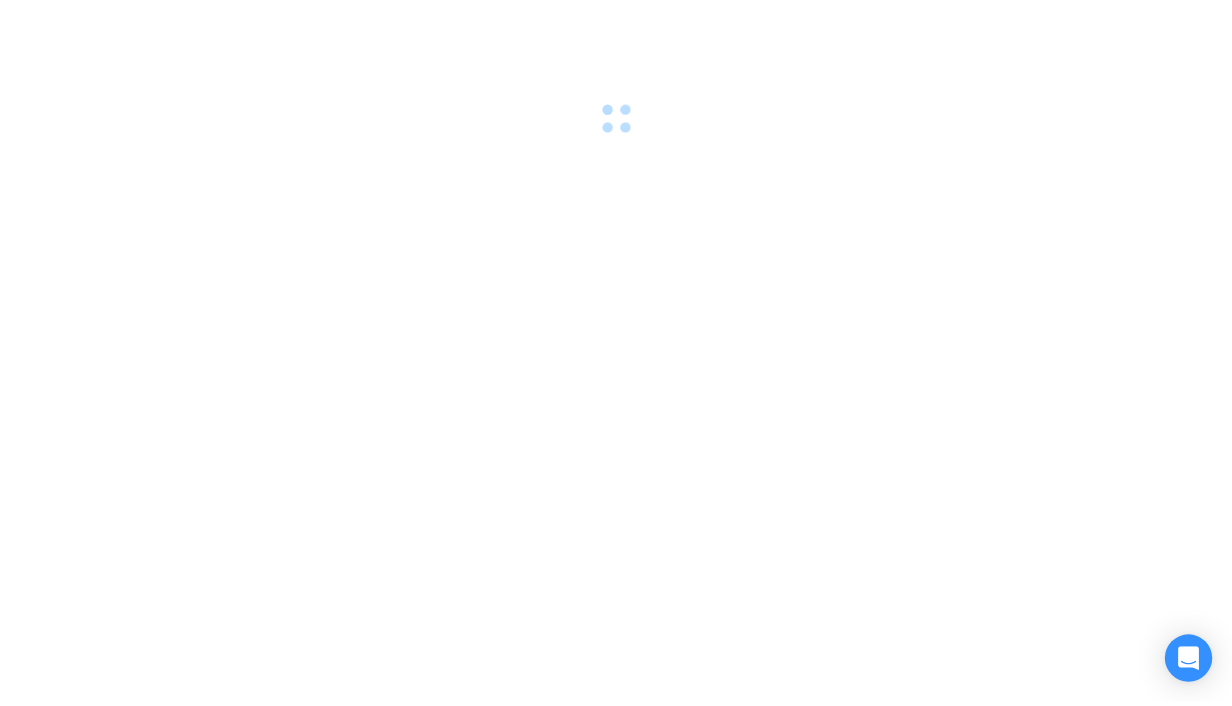 scroll, scrollTop: 0, scrollLeft: 0, axis: both 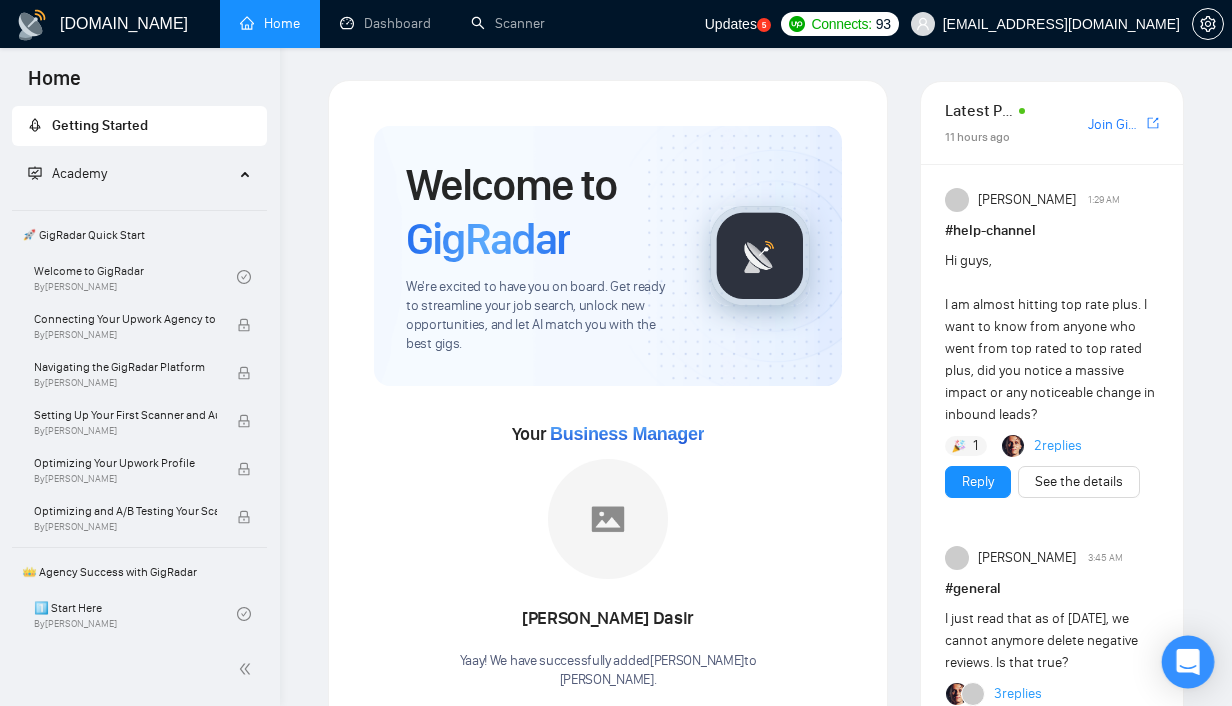 click 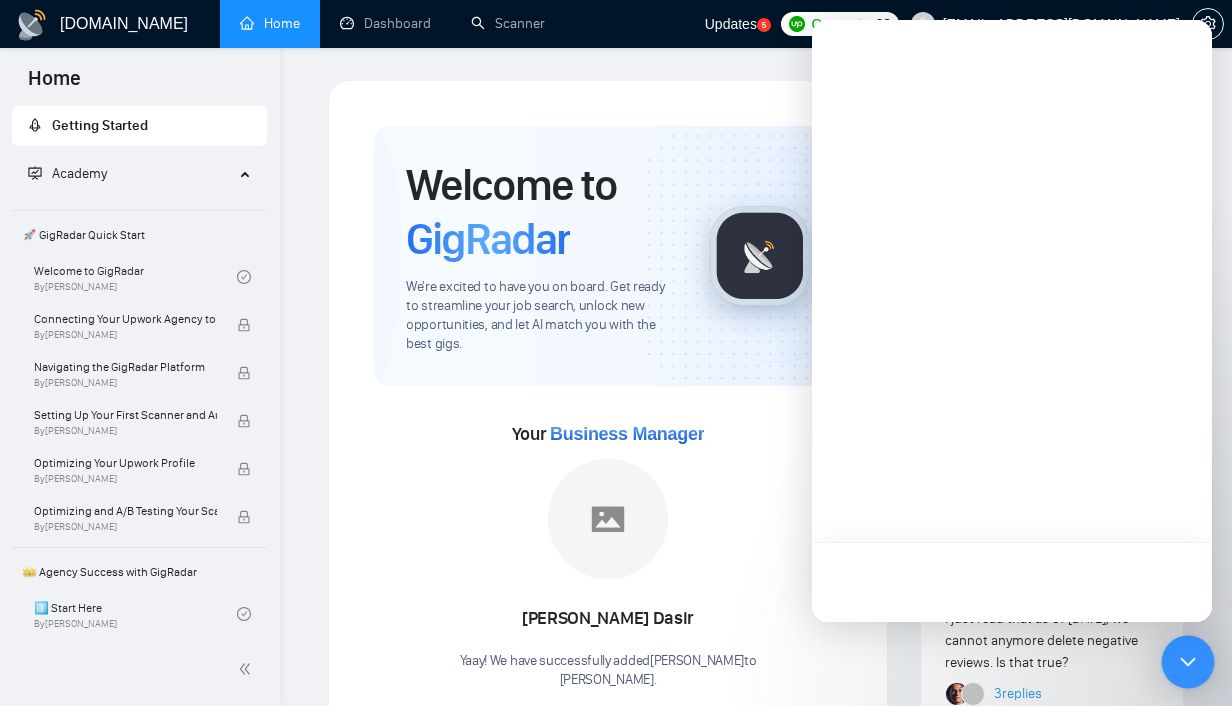 scroll, scrollTop: 0, scrollLeft: 0, axis: both 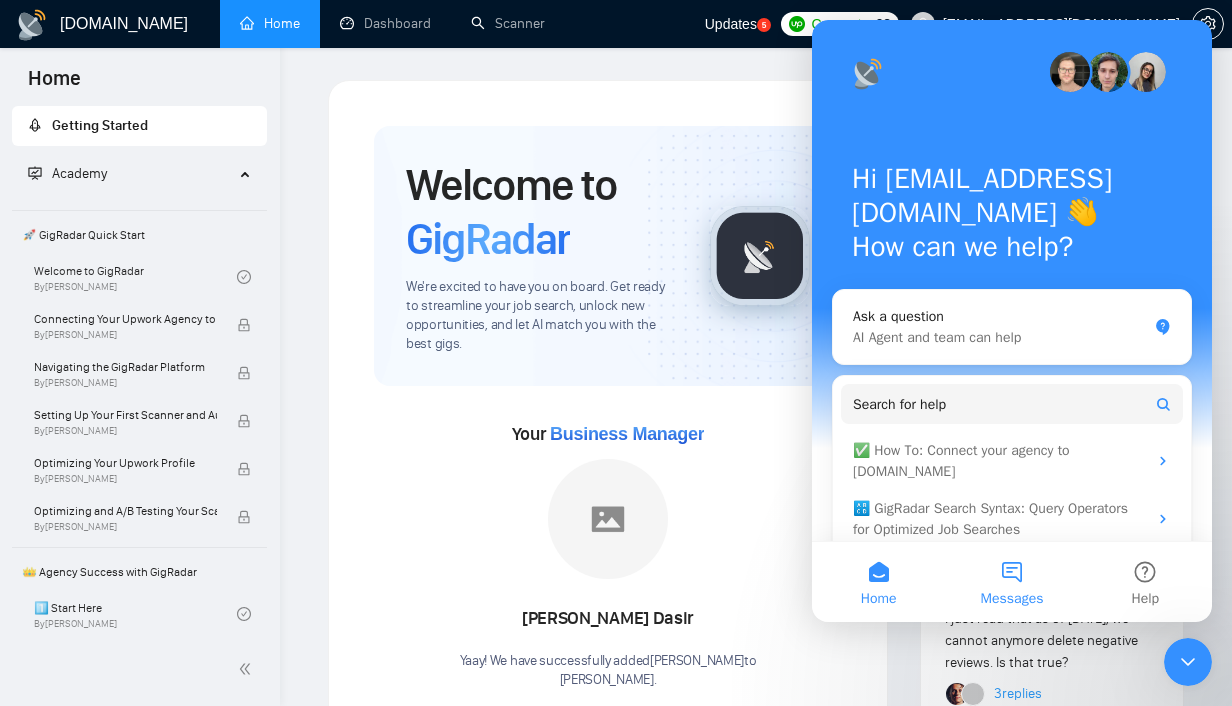 click on "Messages" at bounding box center (1011, 582) 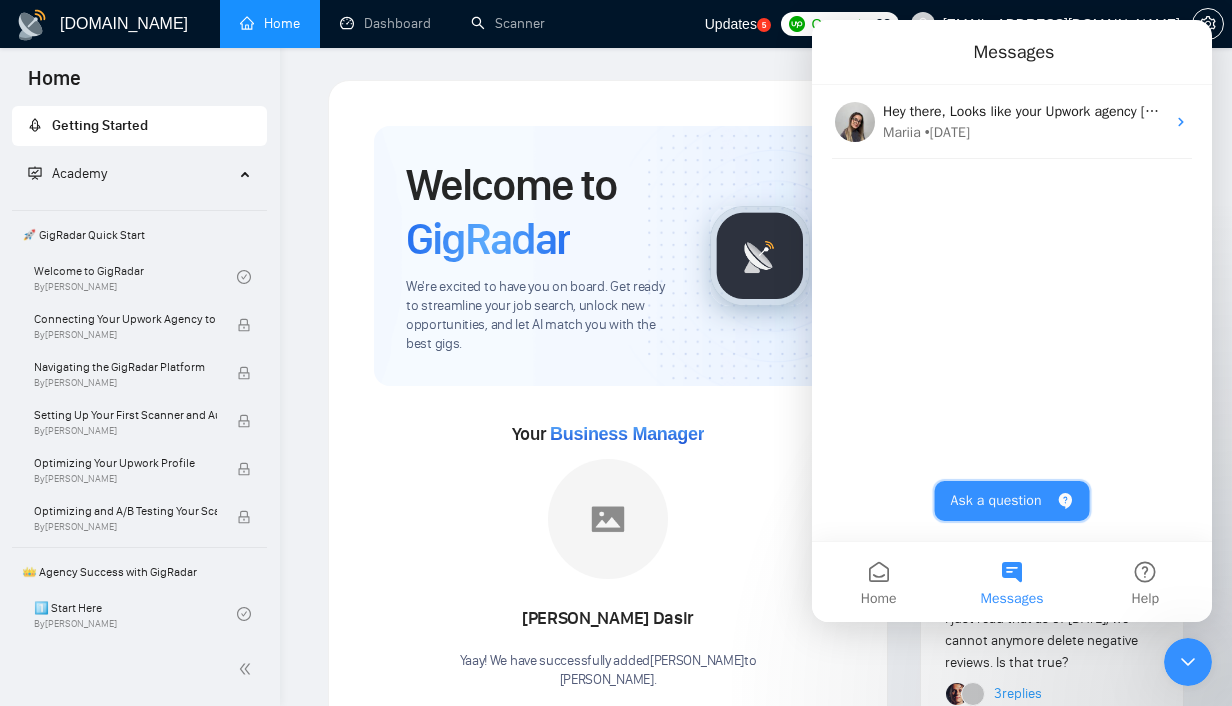 click on "Ask a question" at bounding box center (1012, 501) 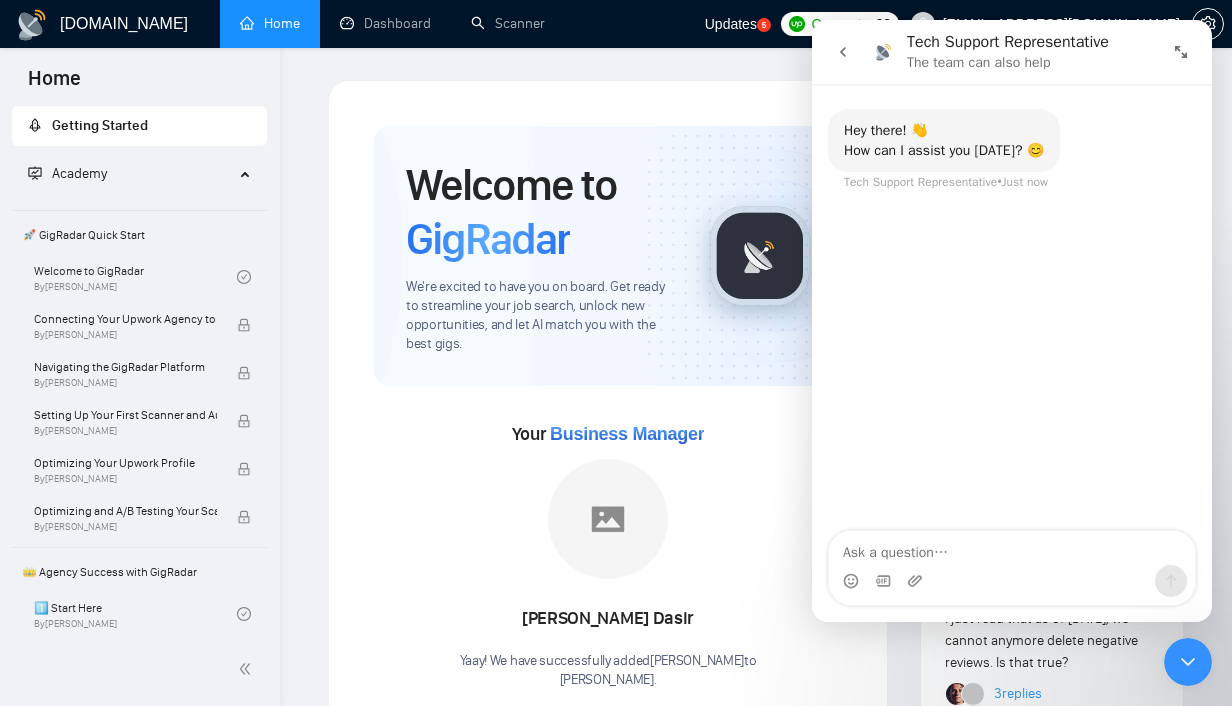 click at bounding box center (1012, 548) 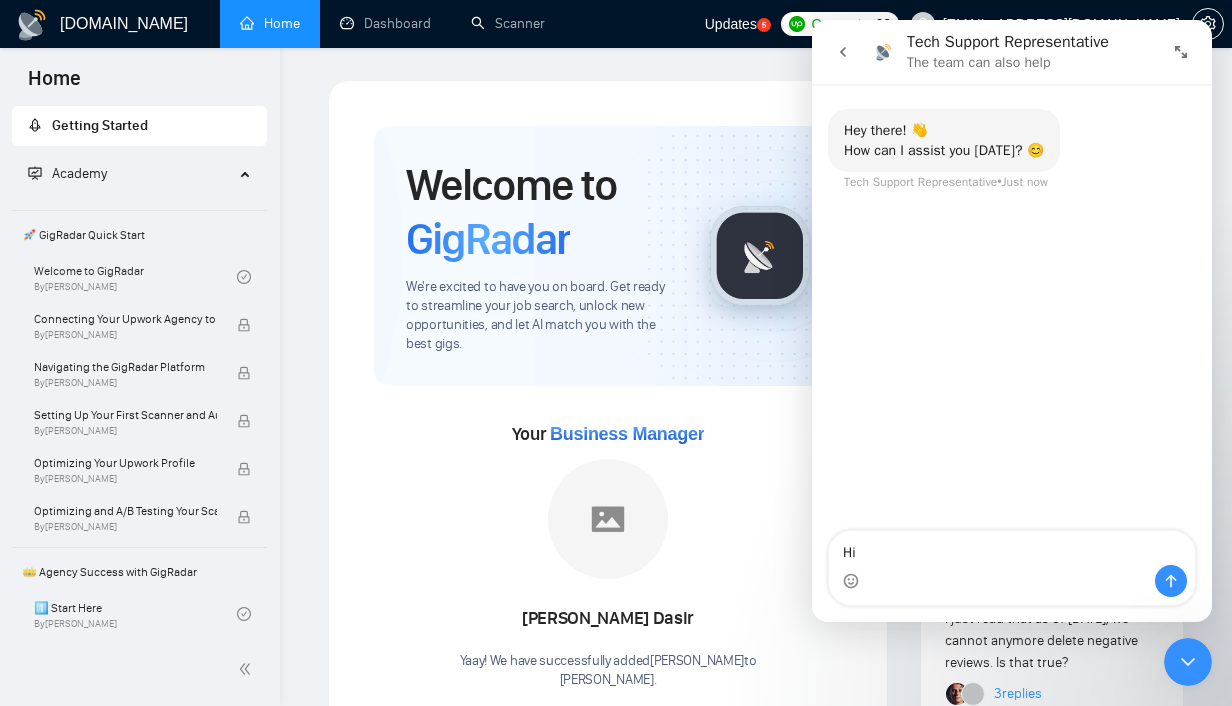 type on "H" 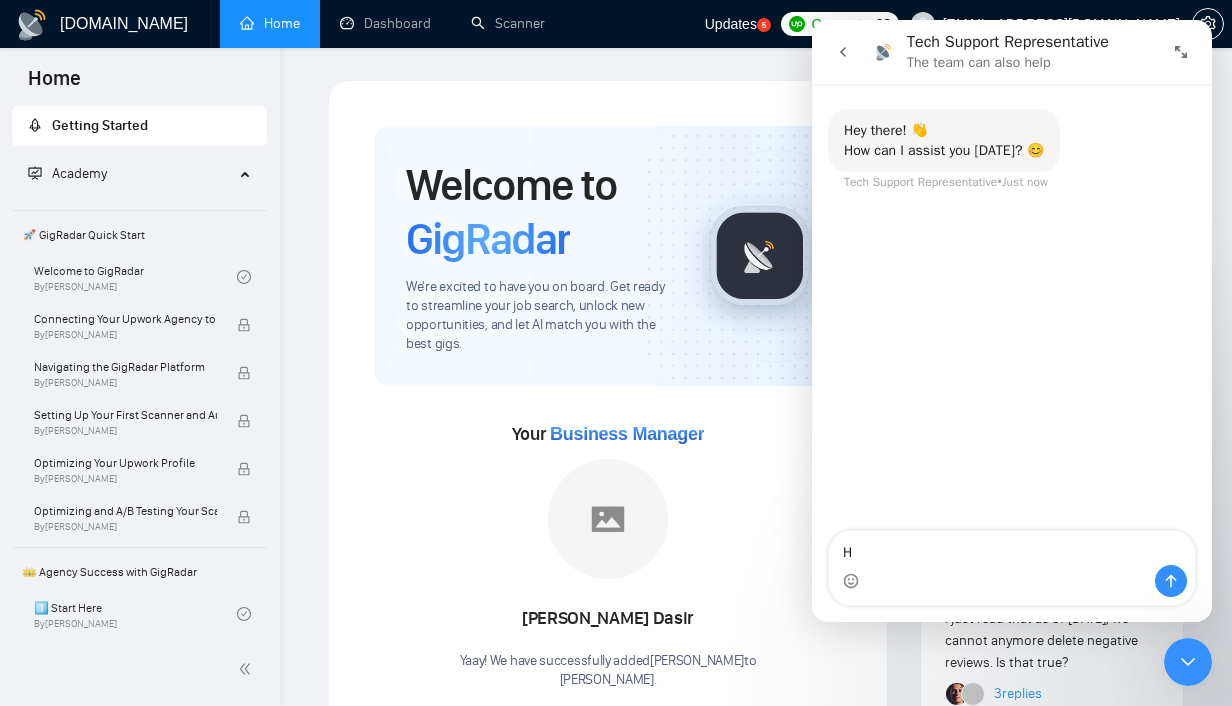 type 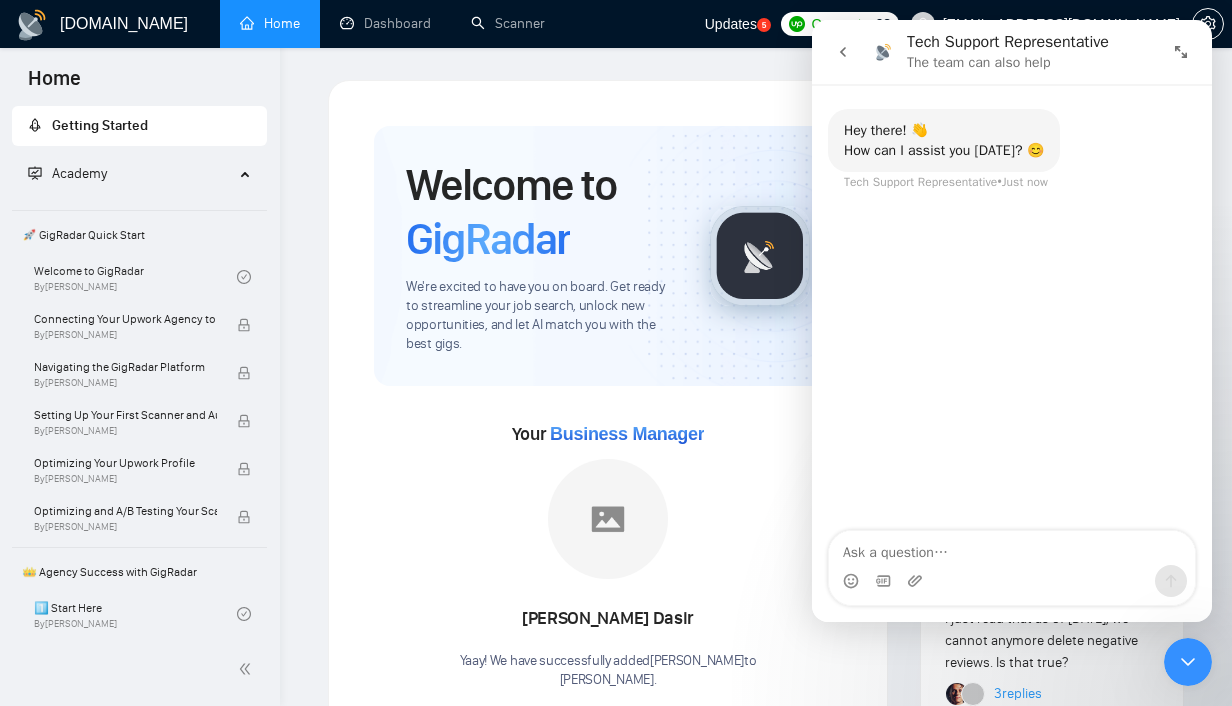 click 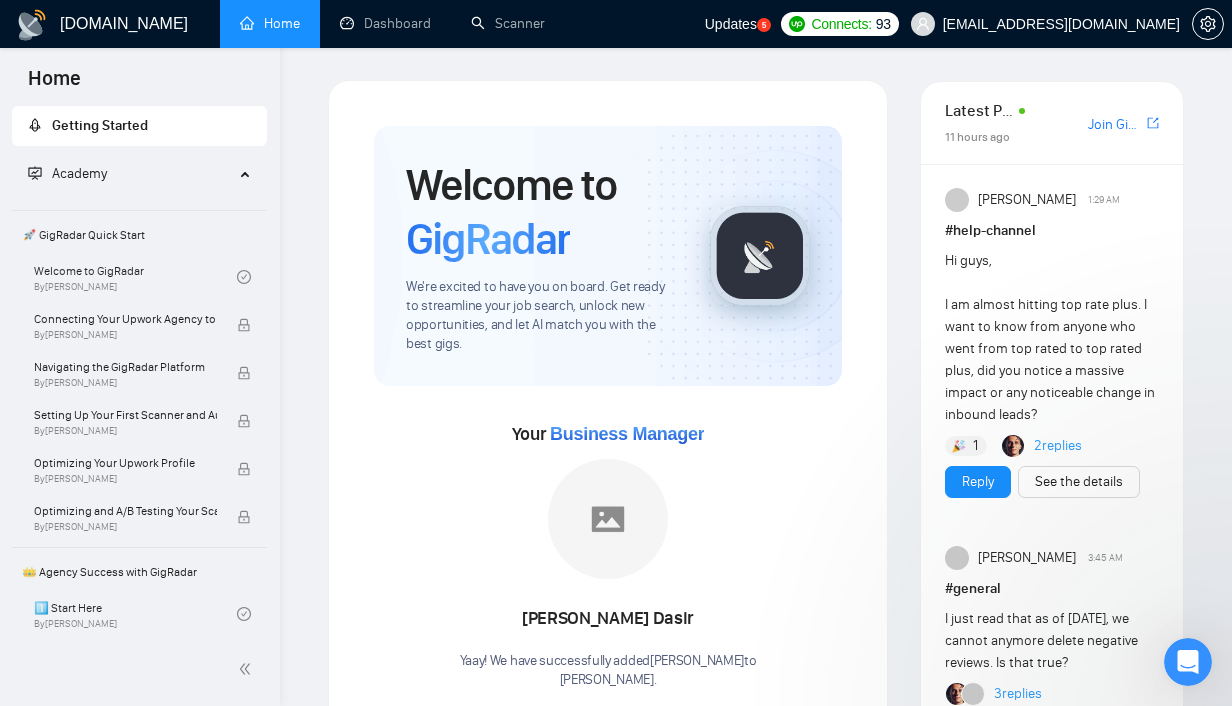 scroll, scrollTop: 0, scrollLeft: 0, axis: both 